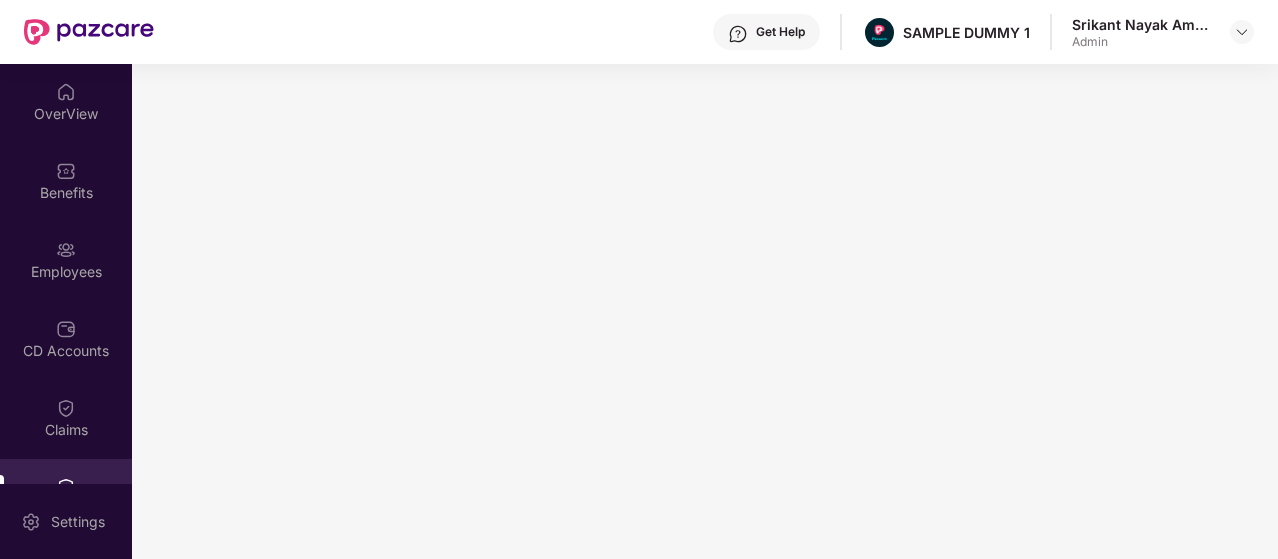click on "OverView" at bounding box center [66, 114] 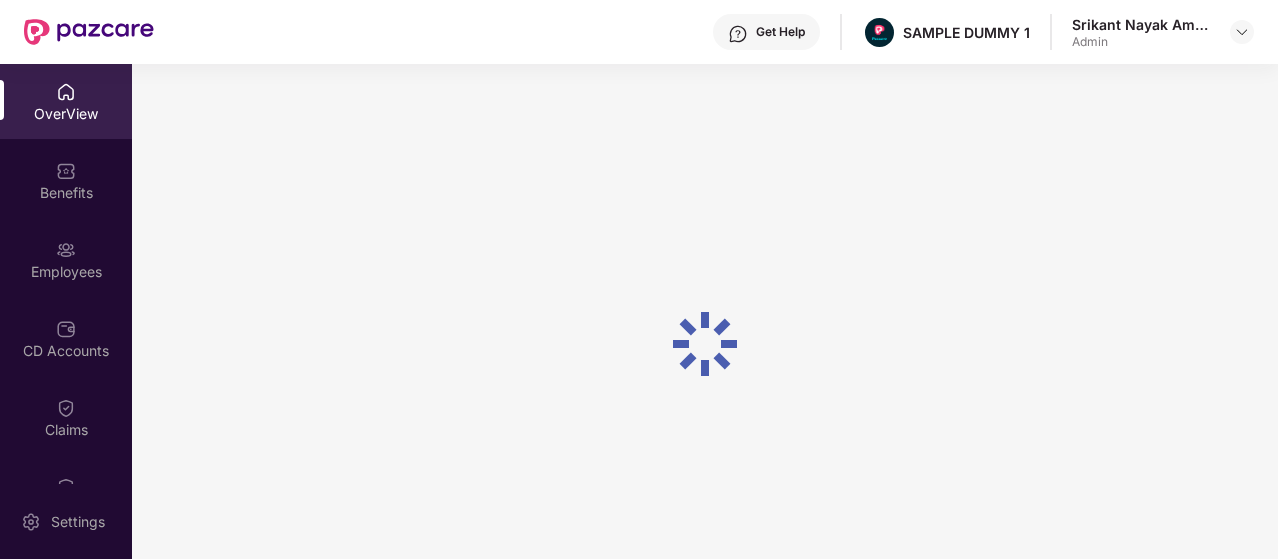 scroll, scrollTop: 0, scrollLeft: 0, axis: both 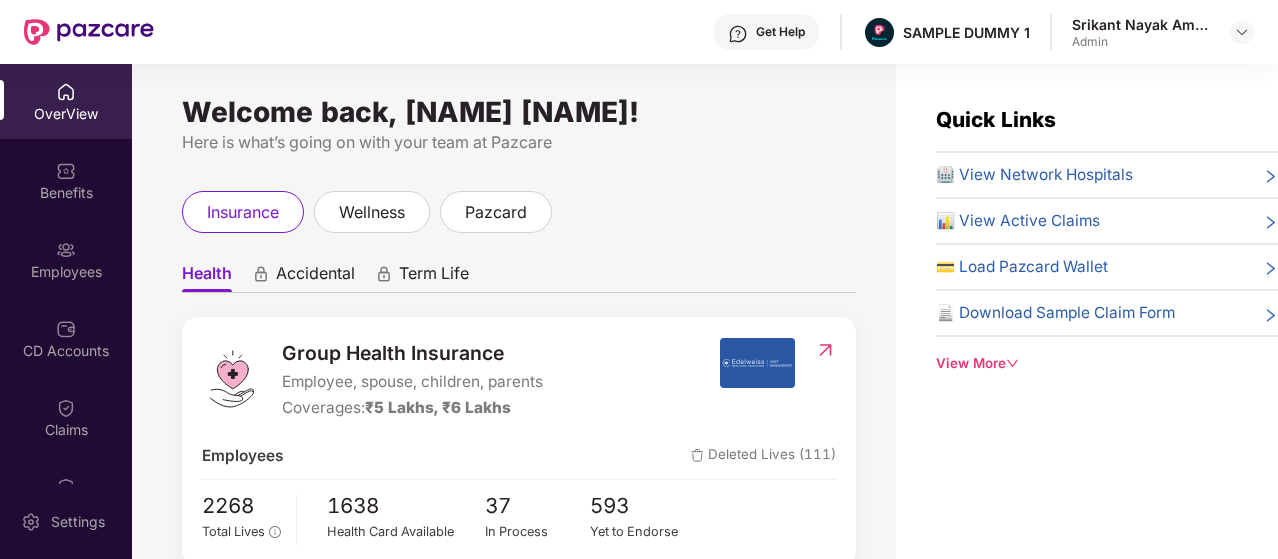 drag, startPoint x: 404, startPoint y: 112, endPoint x: 742, endPoint y: 121, distance: 338.1198 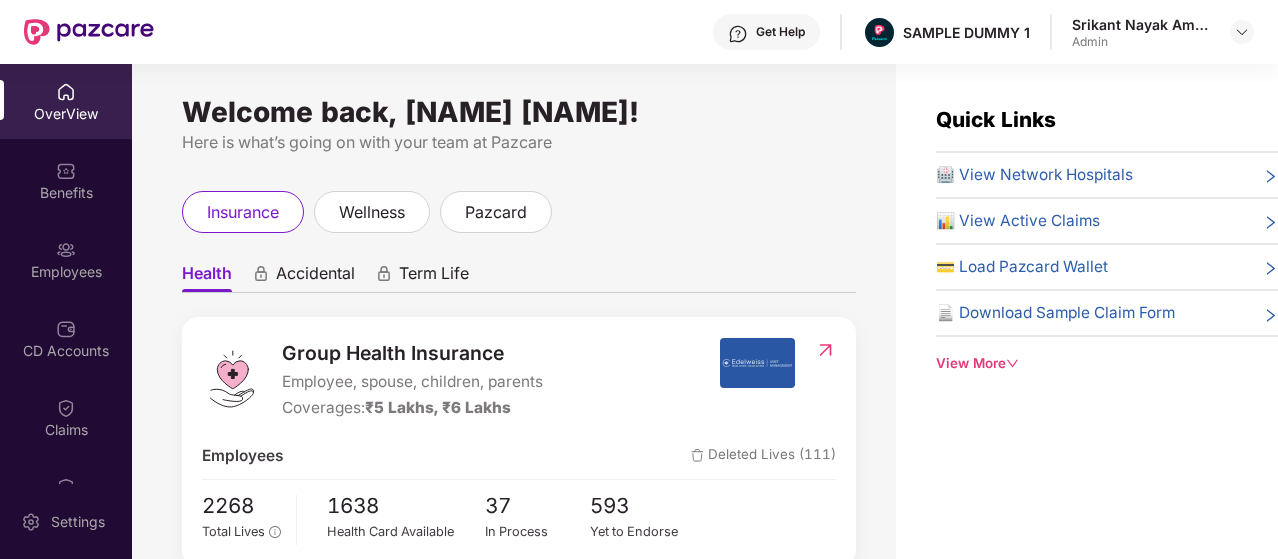 click on "Welcome back, [NAME] [NAME]!" at bounding box center [519, 112] 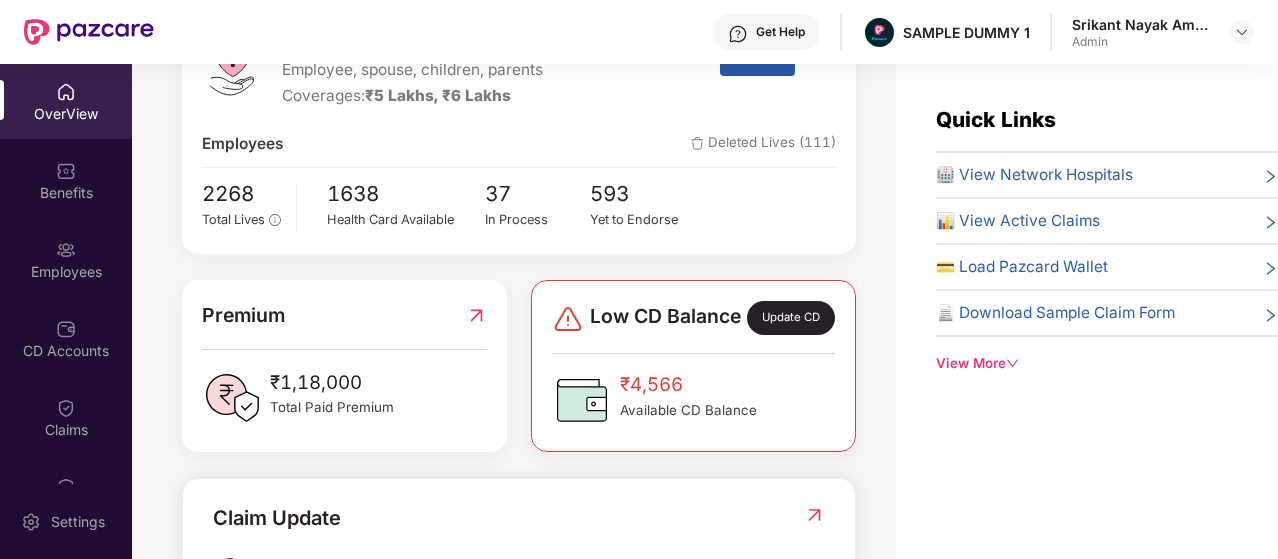 scroll, scrollTop: 400, scrollLeft: 0, axis: vertical 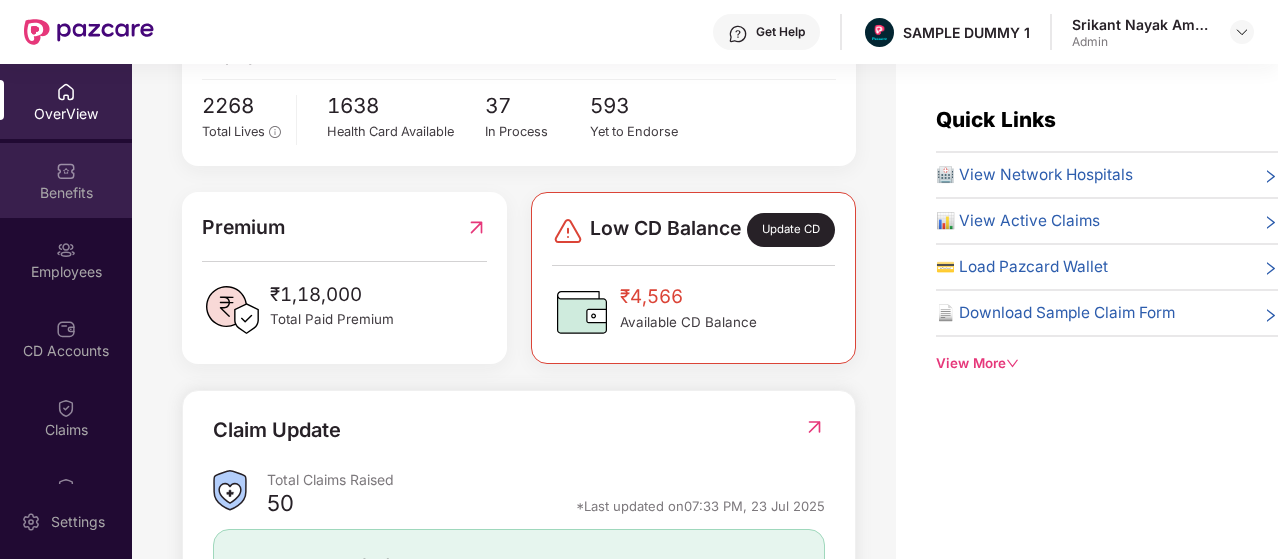 click on "Benefits" at bounding box center (66, 193) 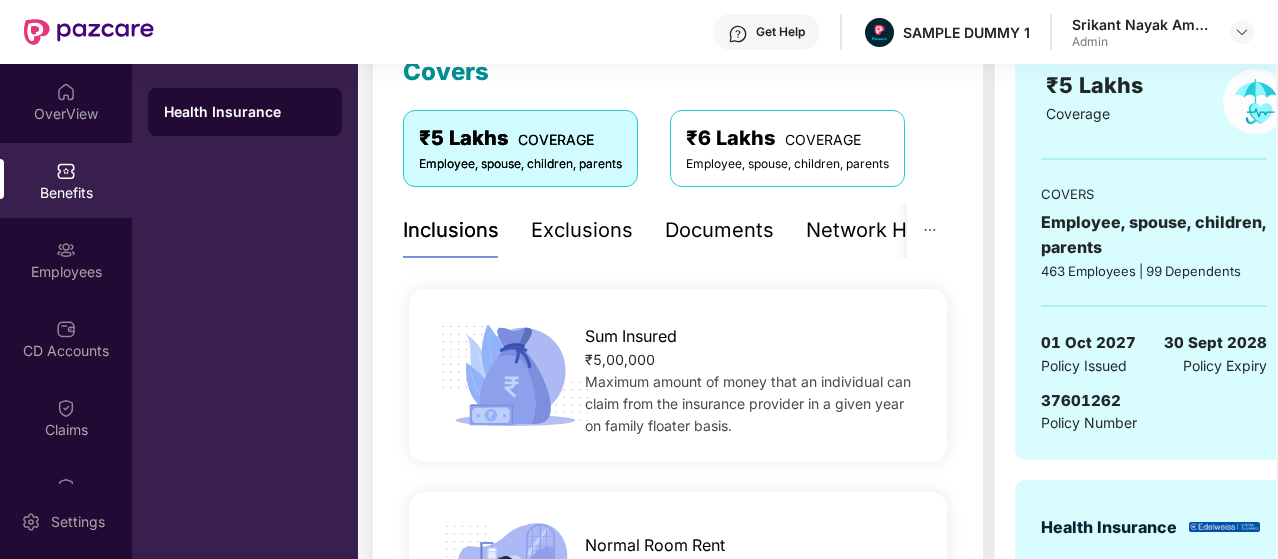 scroll, scrollTop: 300, scrollLeft: 0, axis: vertical 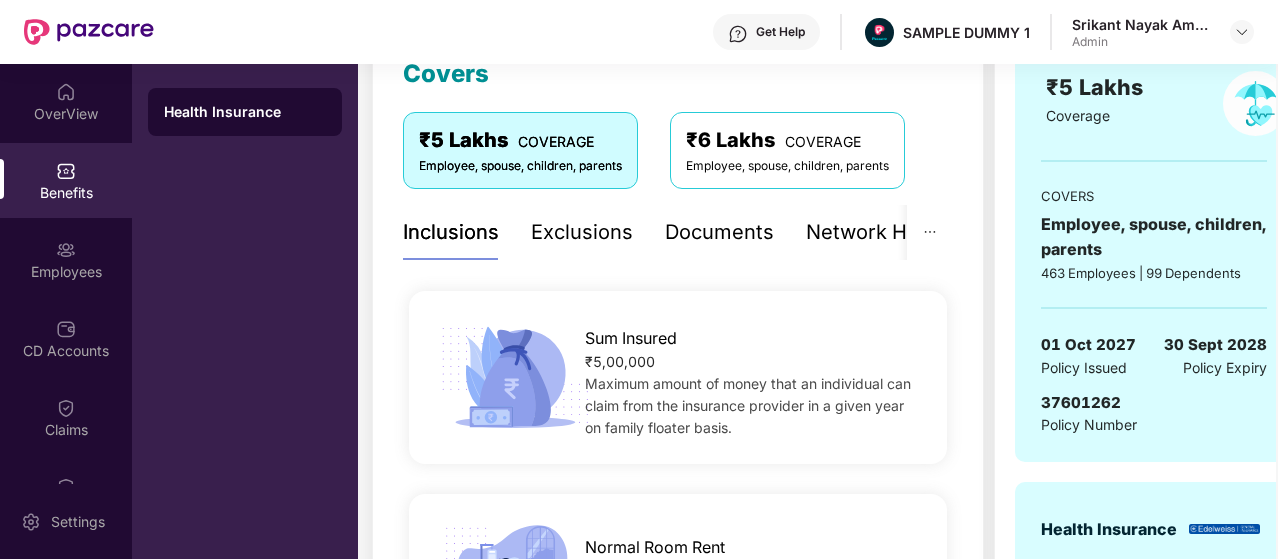 click on "Exclusions" at bounding box center (582, 232) 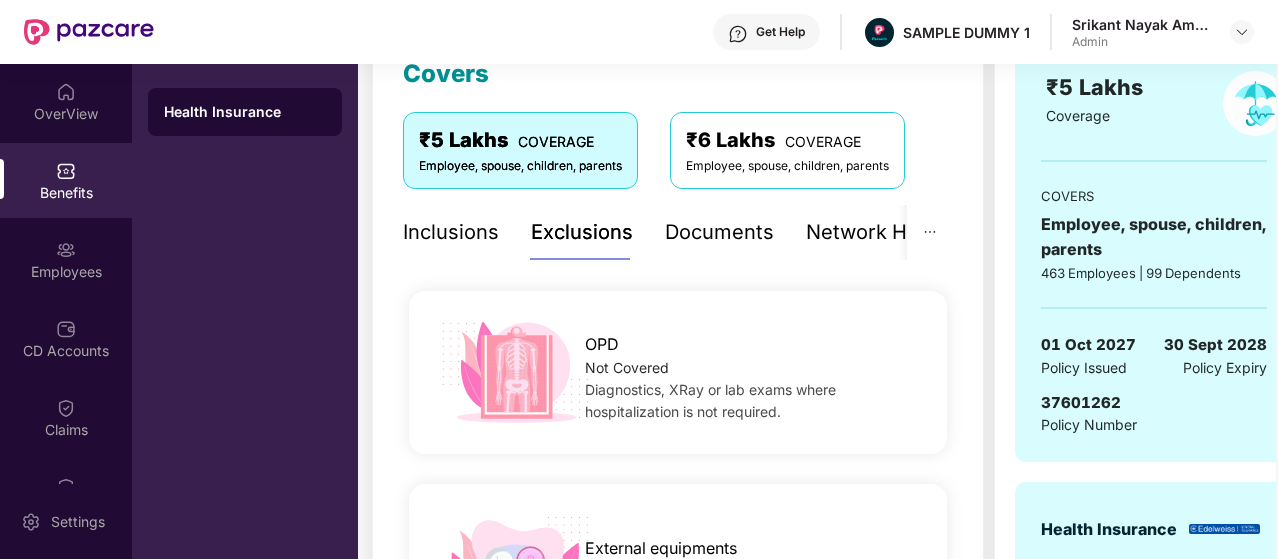 click on "Inclusions Exclusions Documents Network Hospitals" at bounding box center [692, 232] 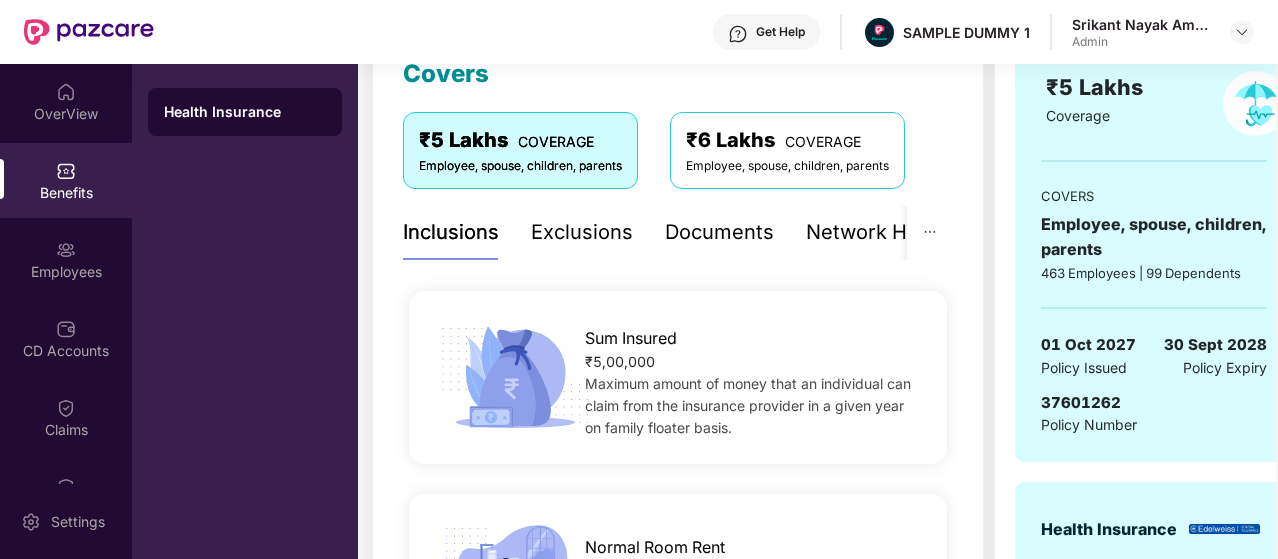 click on "Exclusions" at bounding box center [582, 232] 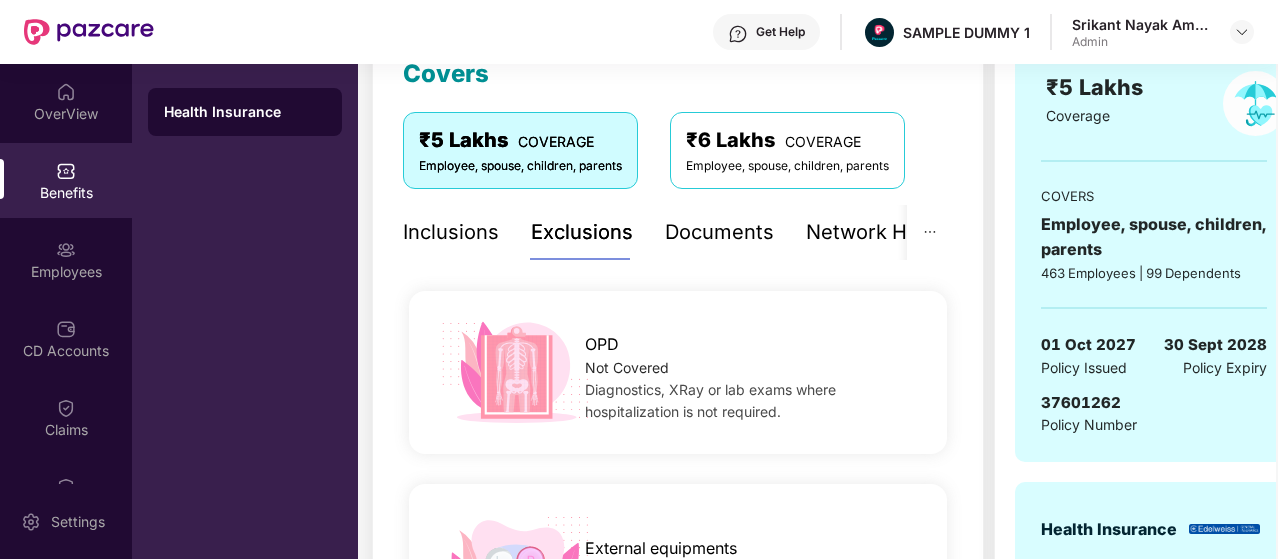 click on "Network Hospitals" at bounding box center [893, 232] 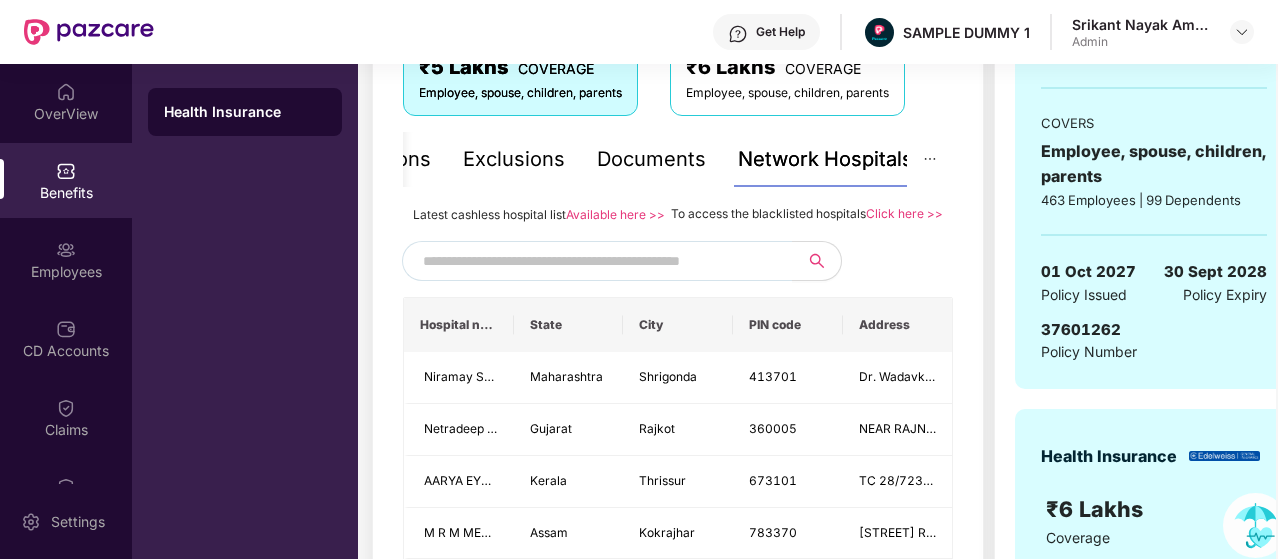 scroll, scrollTop: 400, scrollLeft: 0, axis: vertical 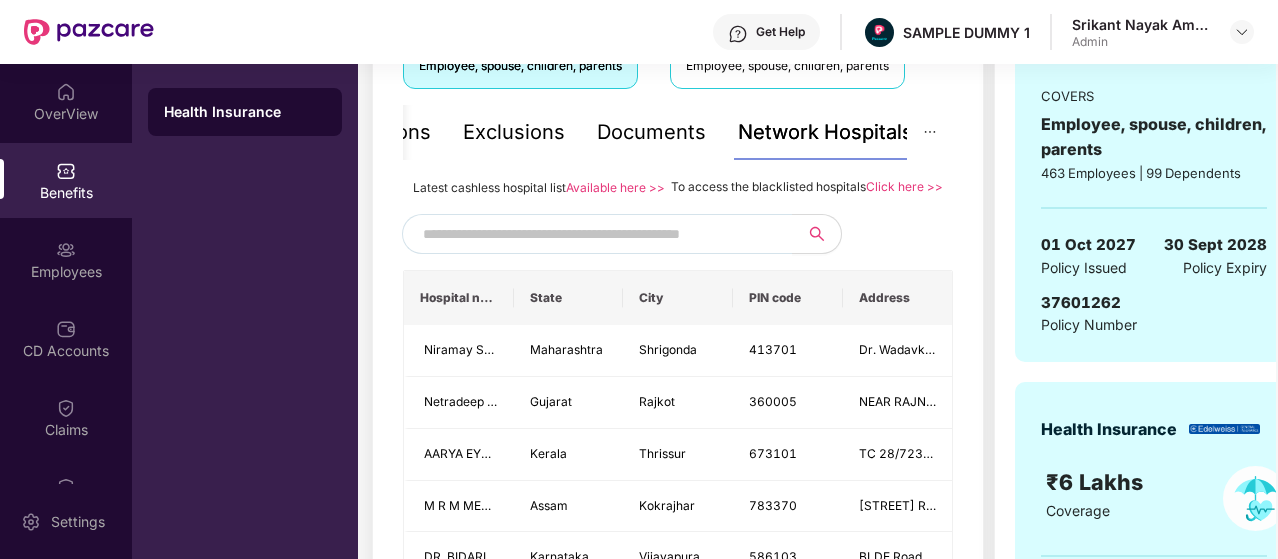 click at bounding box center [594, 234] 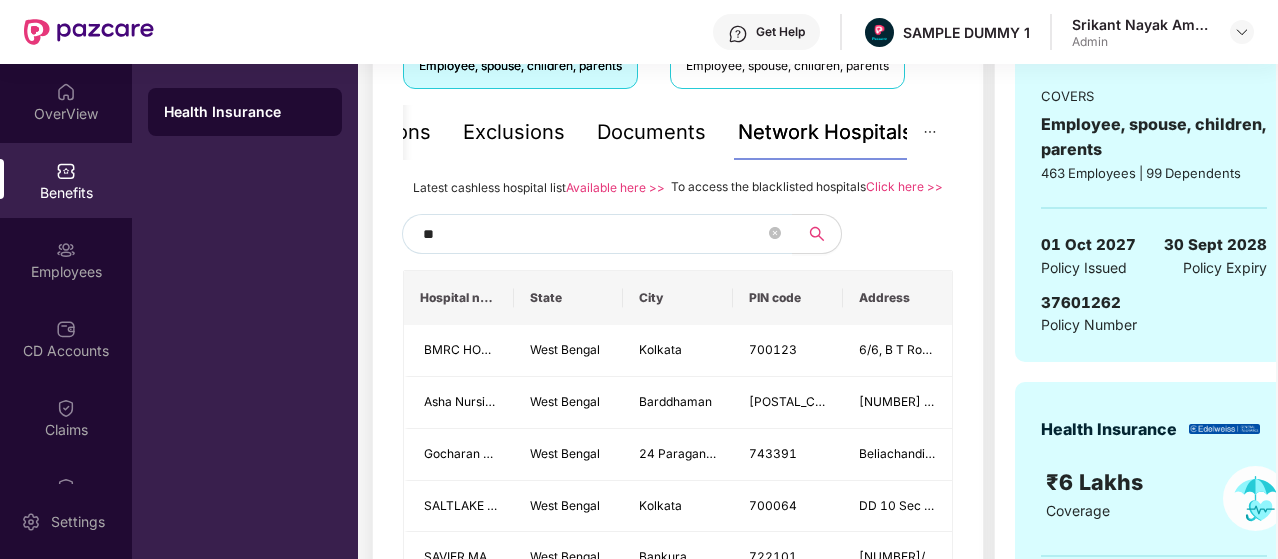 type on "*" 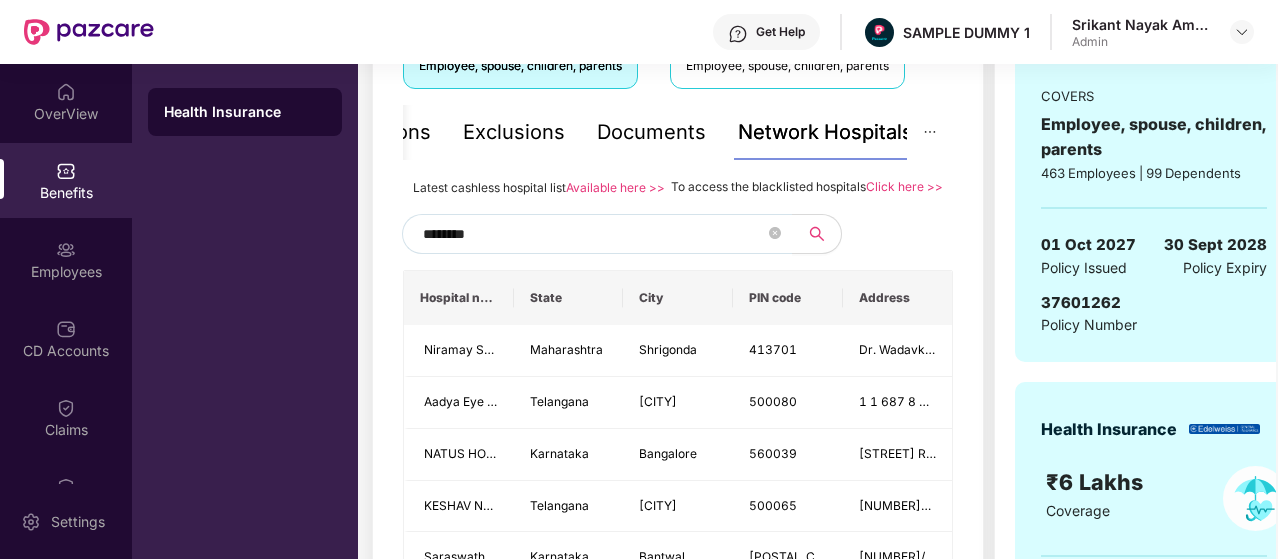 type on "*********" 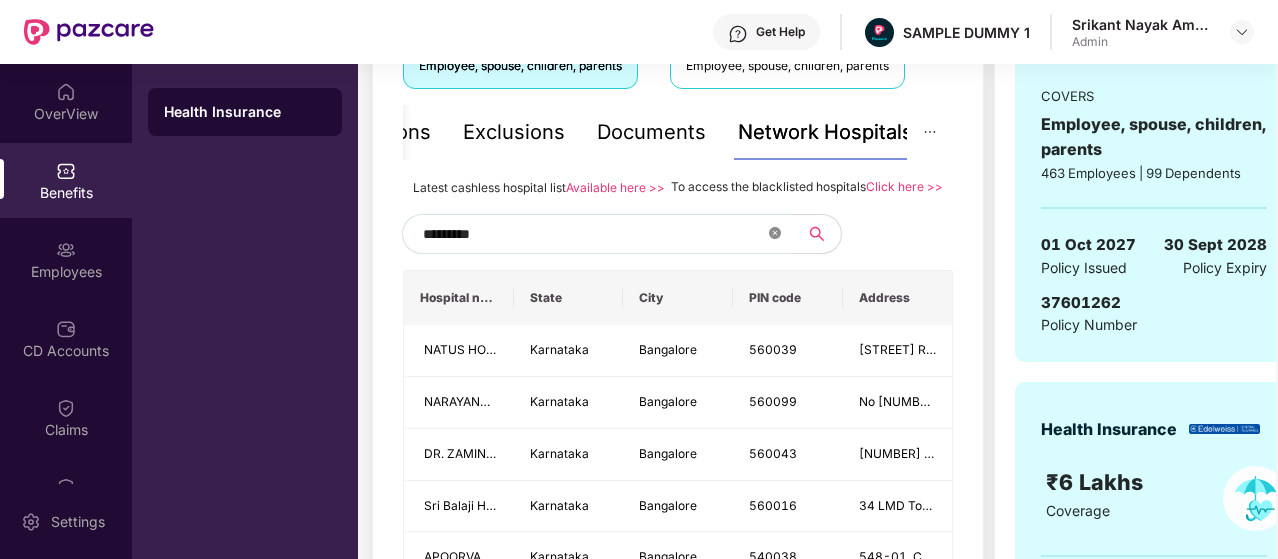 click 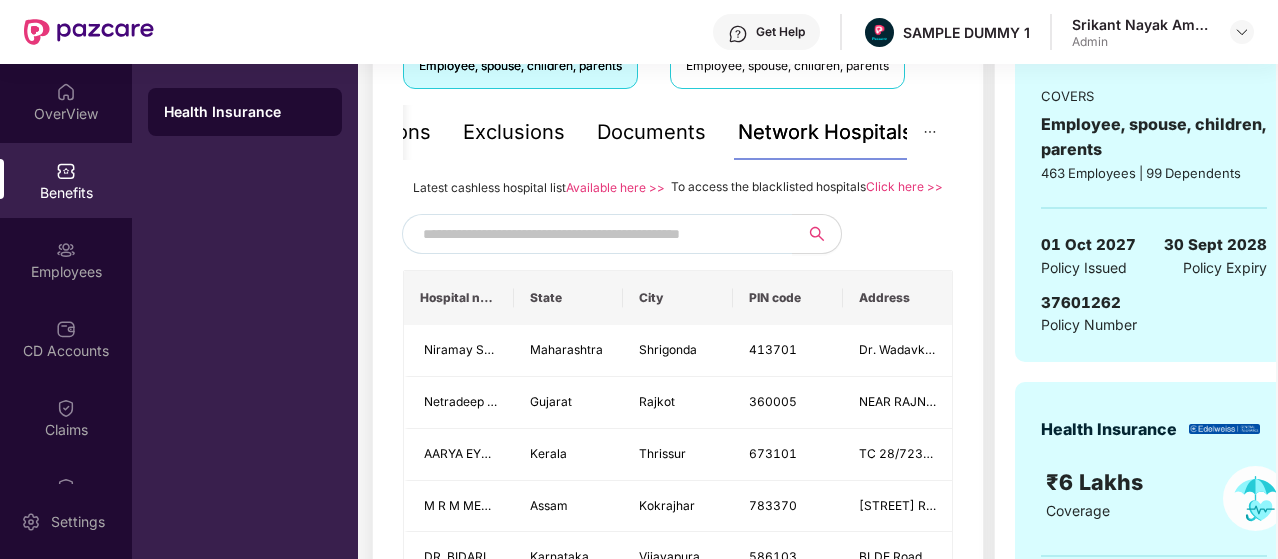 click at bounding box center [594, 234] 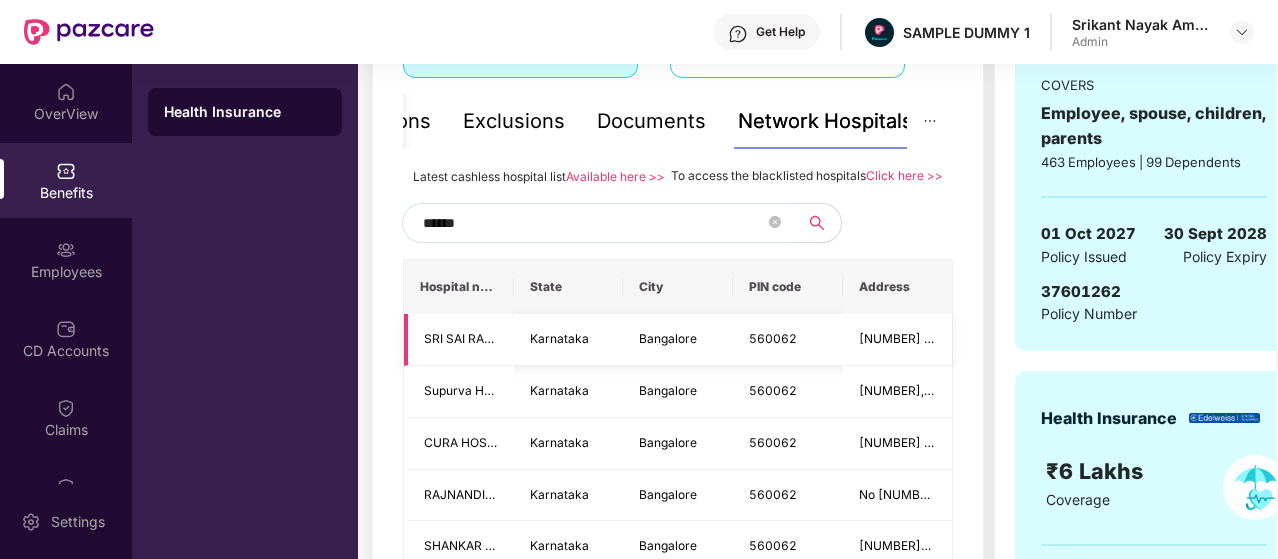 scroll, scrollTop: 300, scrollLeft: 0, axis: vertical 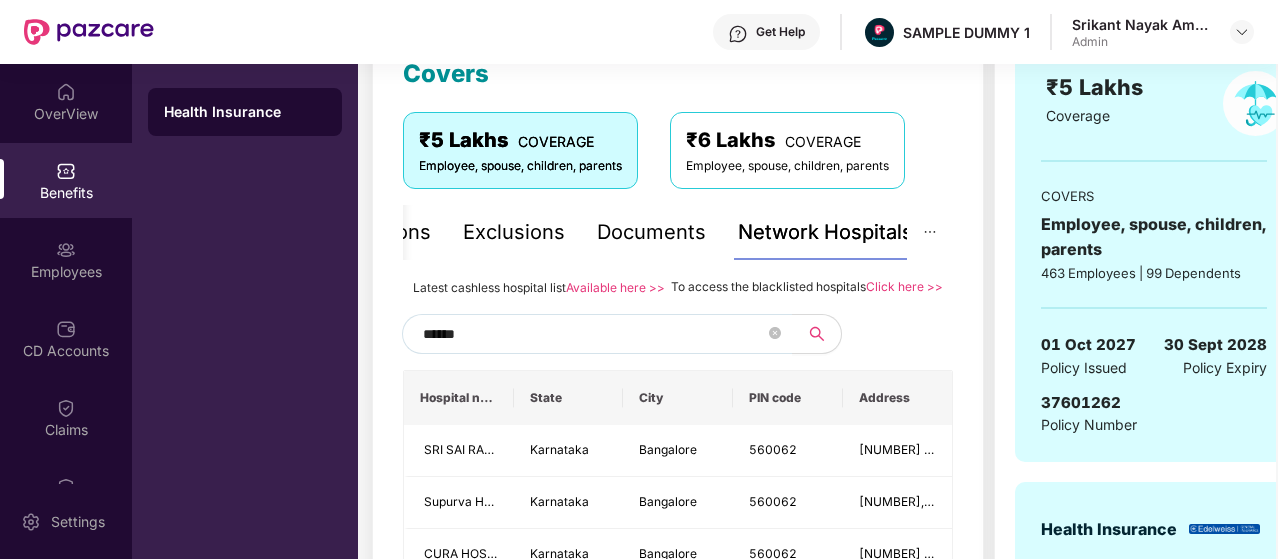 click on "******" at bounding box center [597, 334] 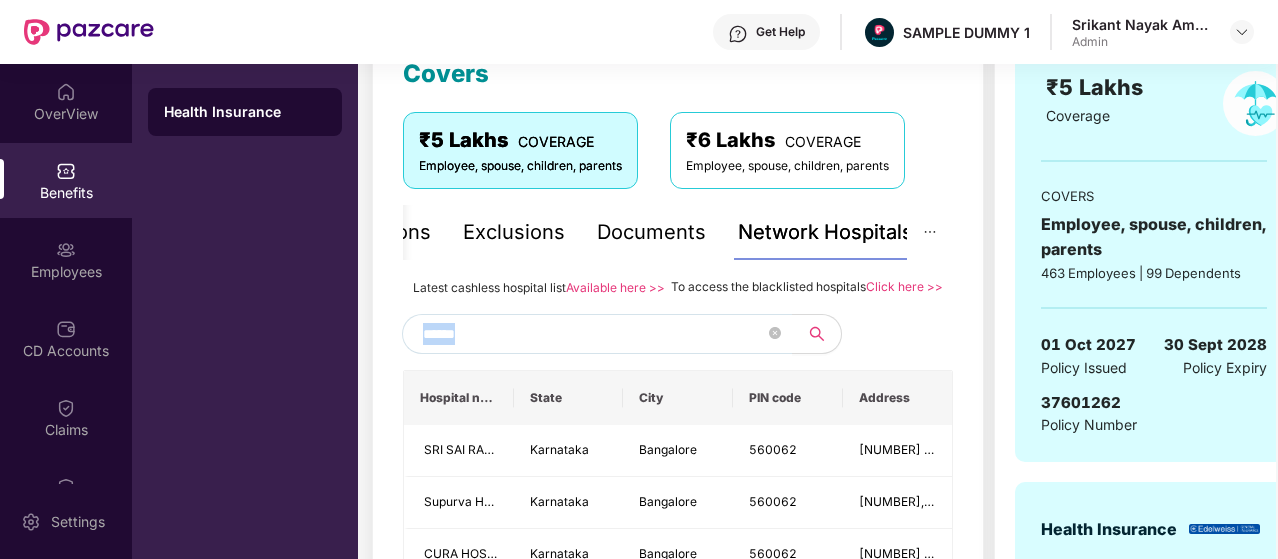 click on "******" at bounding box center (597, 334) 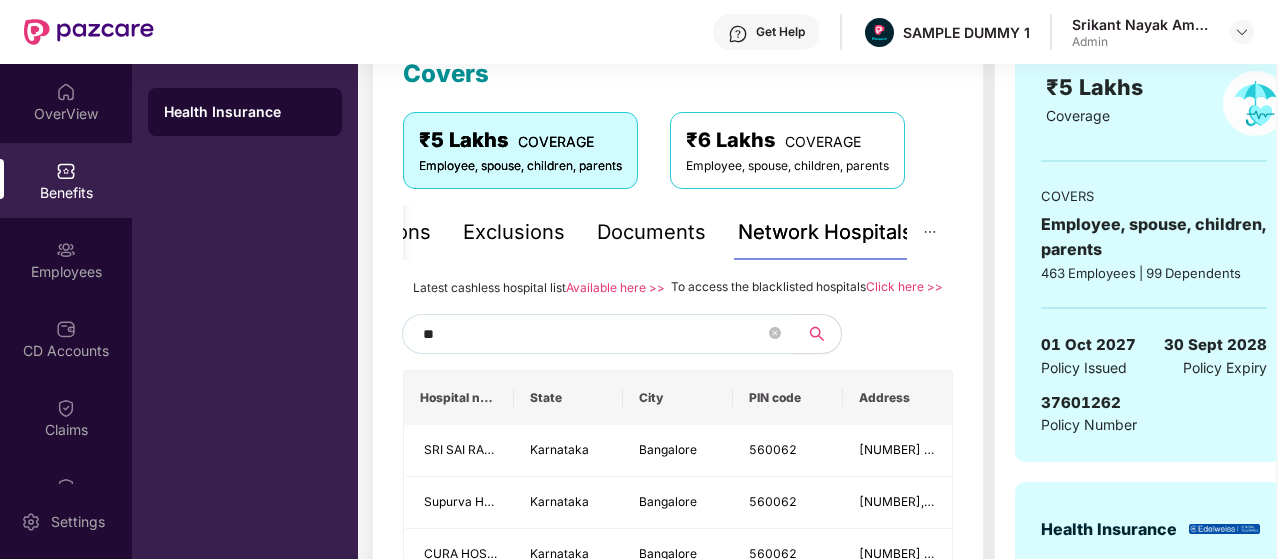 type on "*" 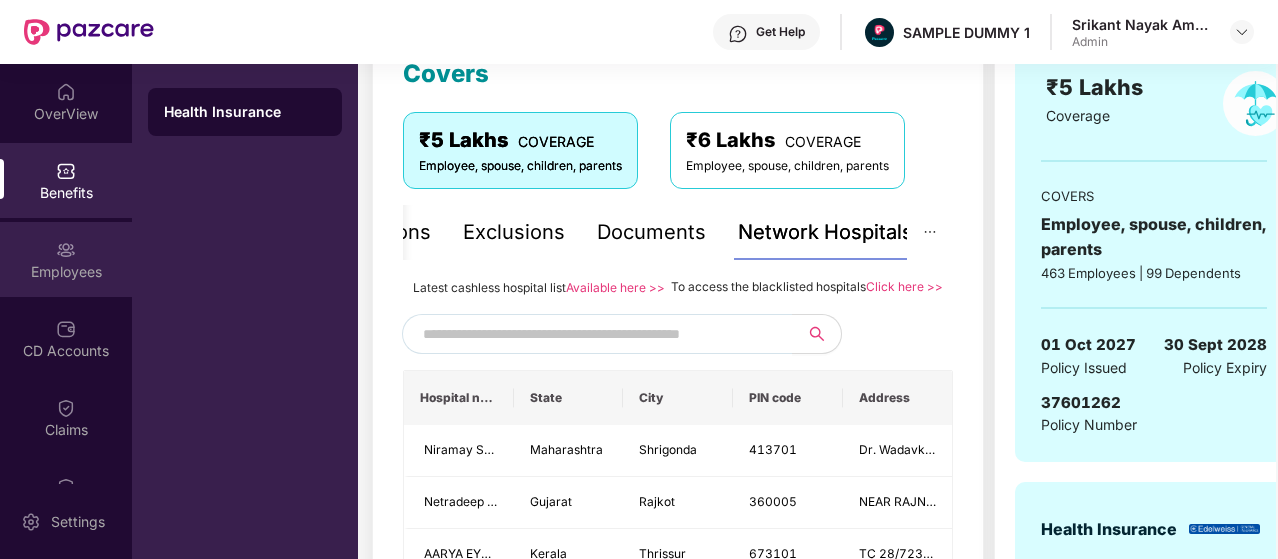 type 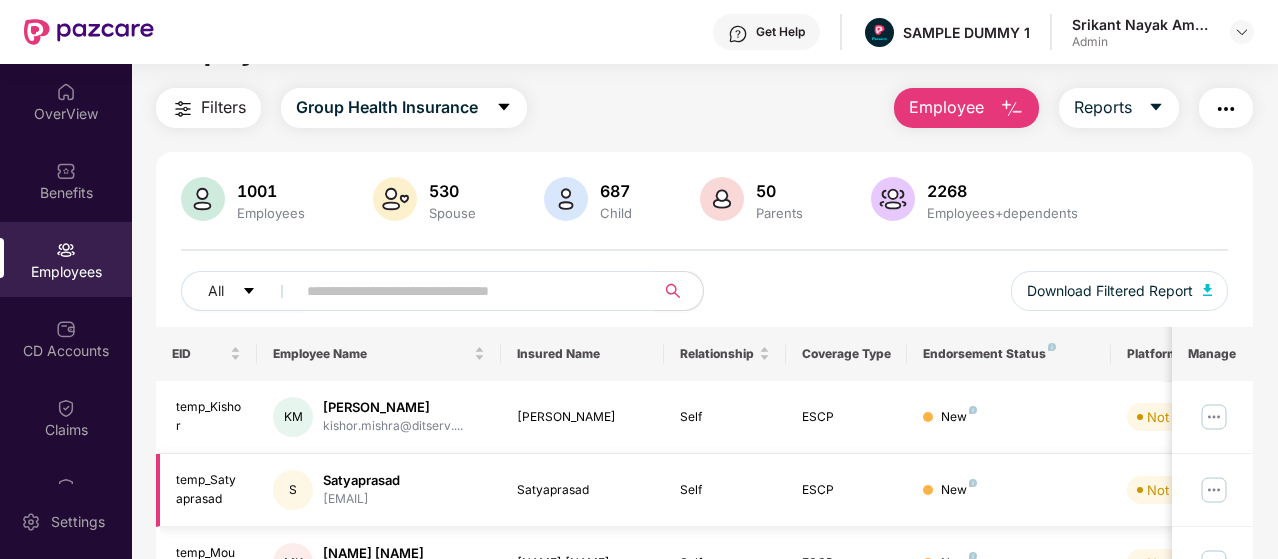 scroll, scrollTop: 0, scrollLeft: 0, axis: both 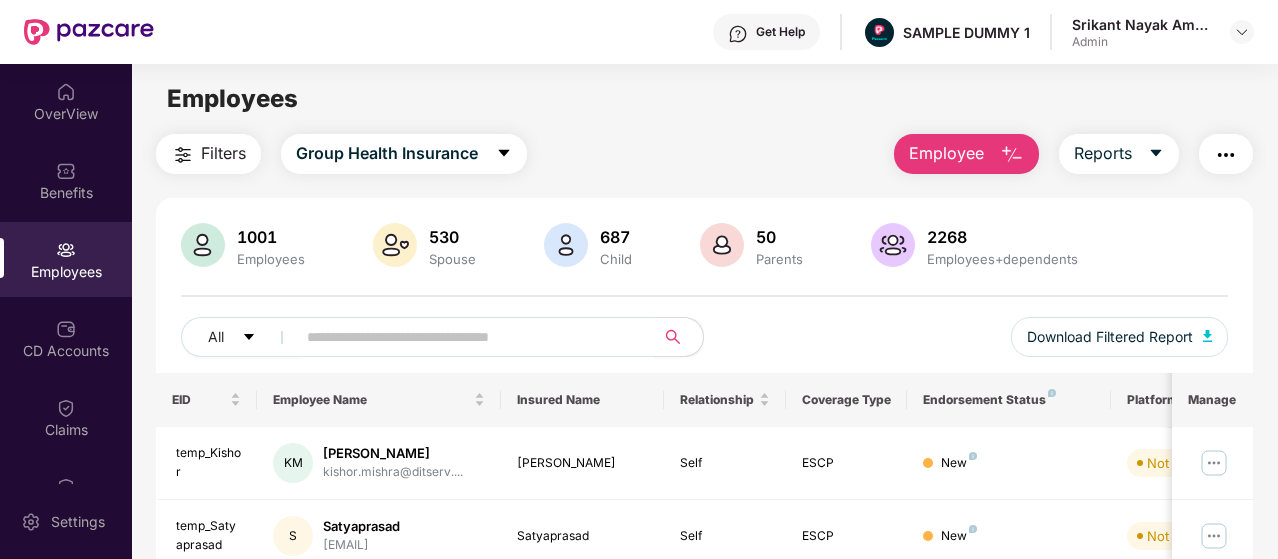 click on "Employee" at bounding box center (946, 153) 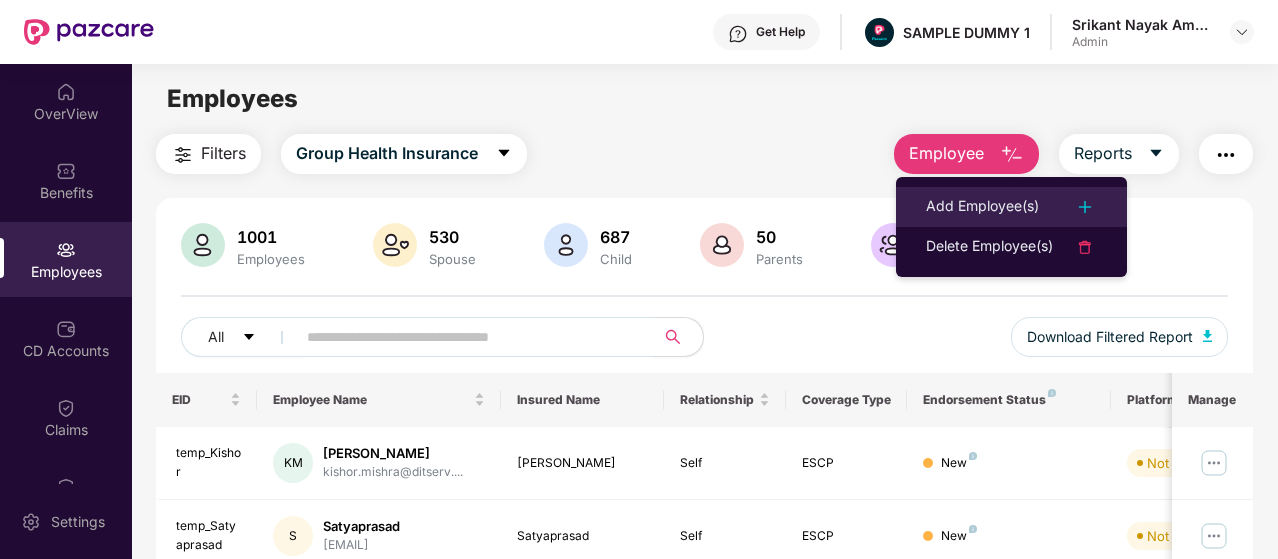 click on "Add Employee(s)" at bounding box center (982, 207) 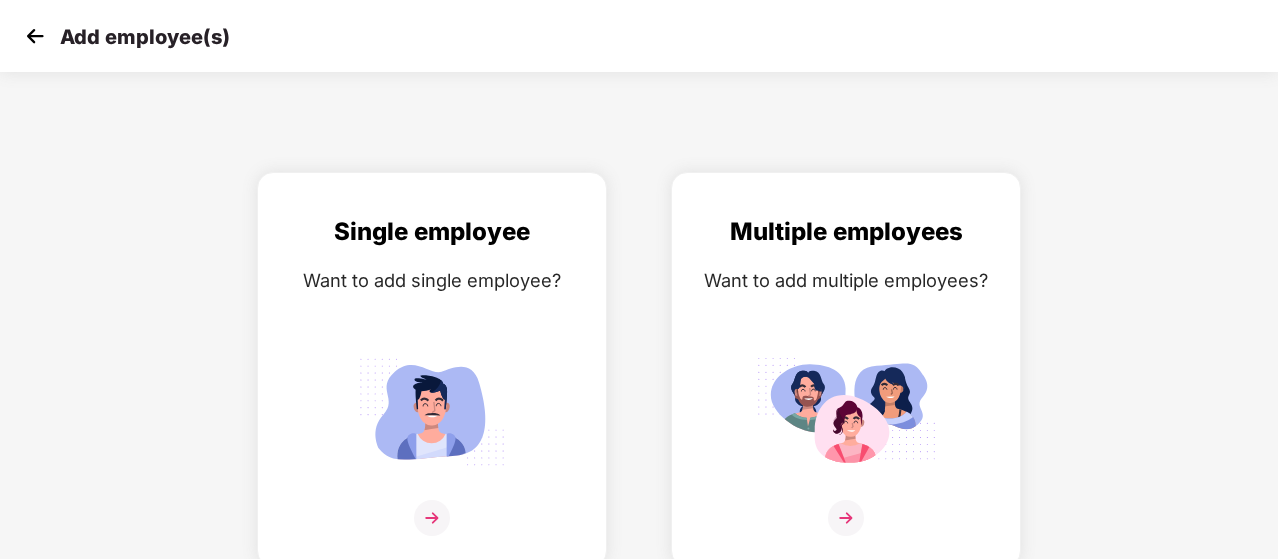 click at bounding box center [35, 36] 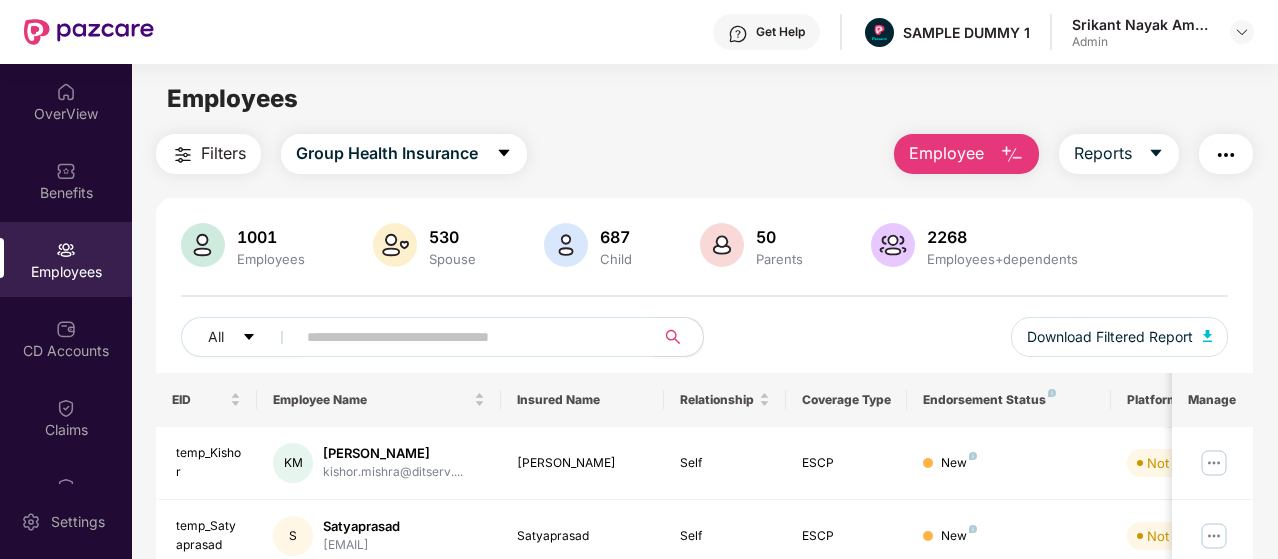 click at bounding box center (1226, 155) 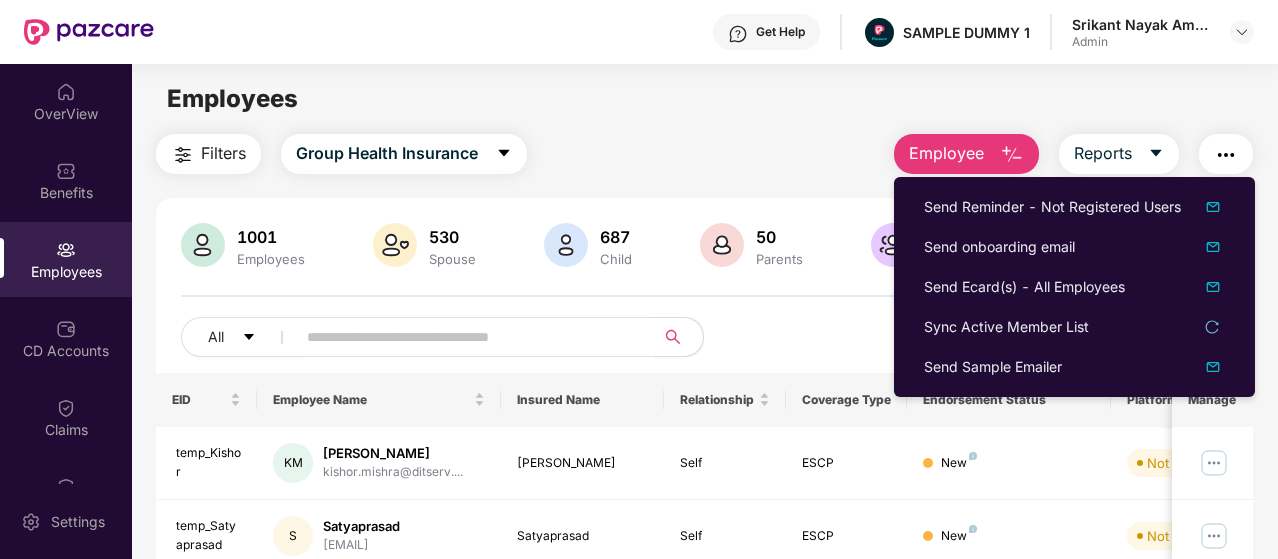 click on "Filters Group Health Insurance Employee  Reports [NUMBER] Employees [NUMBER] Spouse [NUMBER] Child [NUMBER] Parents [NUMBER] Employees+dependents All Download Filtered Report EID Employee Name Insured Name Relationship Coverage Type Endorsement Status Platform Status Joining Date Manage                   temp_Kishor KM [NAME] [NAME]   [EMAIL] [NAME] [NAME]  Self ESCP New Not Verified [DATE] temp_Satyaprasad S [NAME]   [EMAIL] [NAME]  Self ESCP New Not Verified [DATE] temp_Mounika MK [NAME] [NAME]   [EMAIL] [NAME] [NAME]  Self ESCP New Not Verified [DATE] temp_Pradeep PR [NAME] [NAME]   [EMAIL] [NAME] [NAME]  Self ESCP New Not Verified [DATE] temp_Joel JS [NAME] [NAME]   [EMAIL] [NAME] [NAME]  Self ESCP New Not Verified [DATE] temp_Naina NM [NAME] [NAME]   [EMAIL] [NAME] [NAME]  Self ESCP New Not Verified [DATE] temp_Vrunali VS [NAME] [NAME]   [EMAIL] Self" at bounding box center [704, 681] 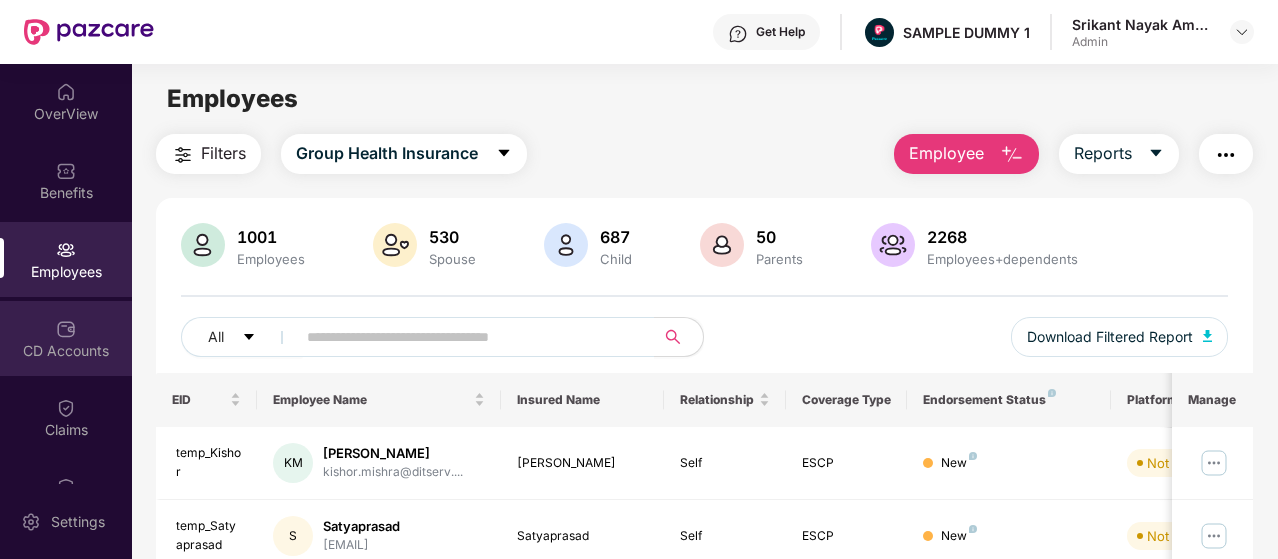click on "CD Accounts" at bounding box center [66, 351] 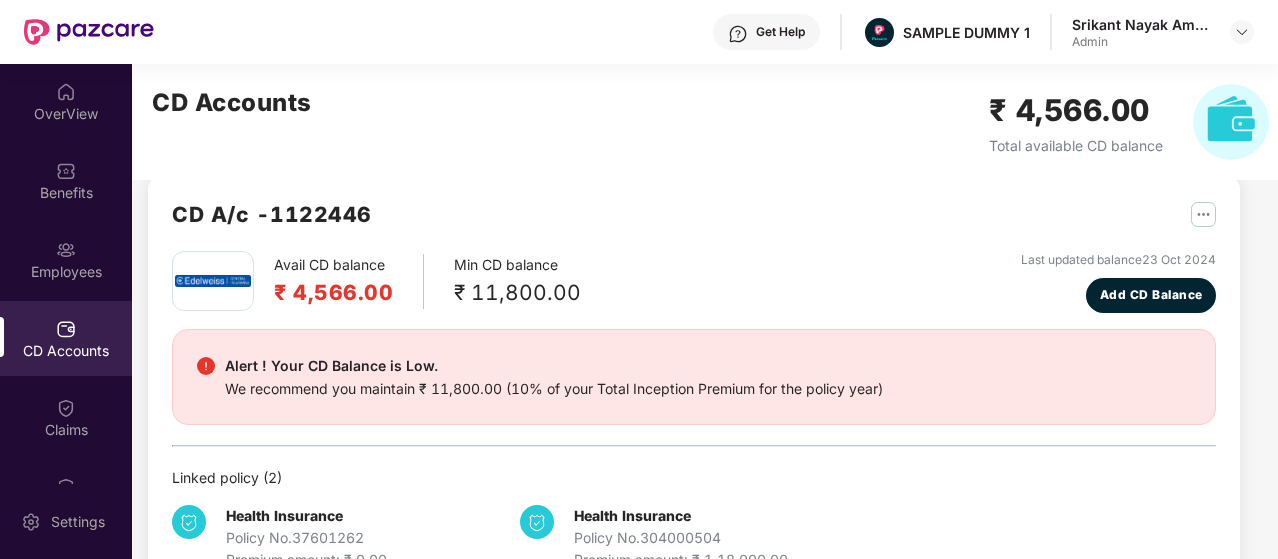 scroll, scrollTop: 0, scrollLeft: 0, axis: both 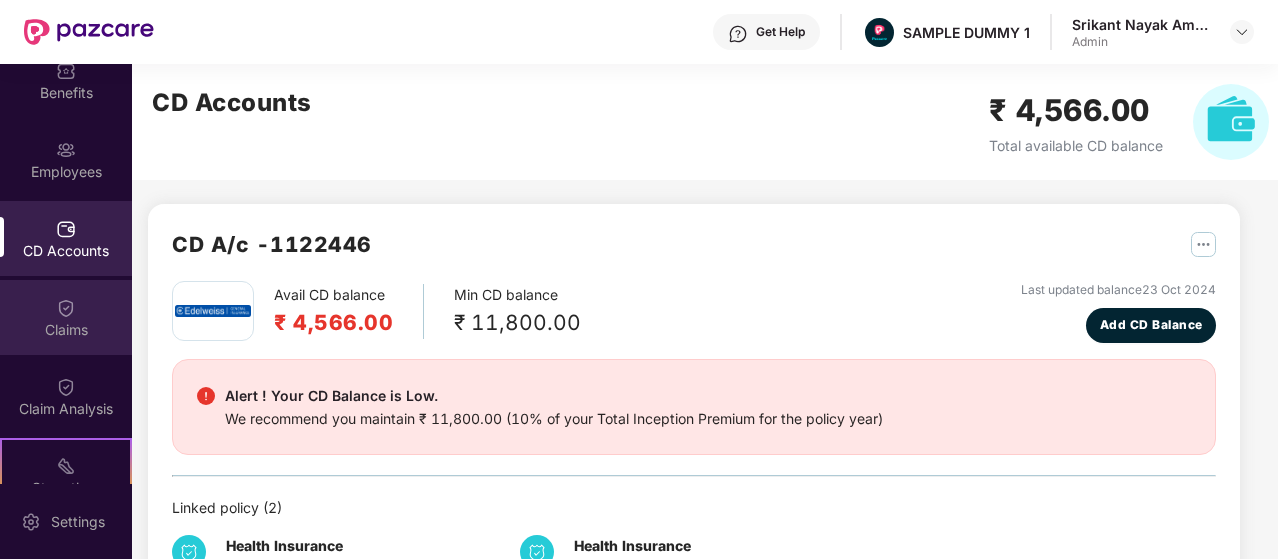 click on "Claims" at bounding box center [66, 317] 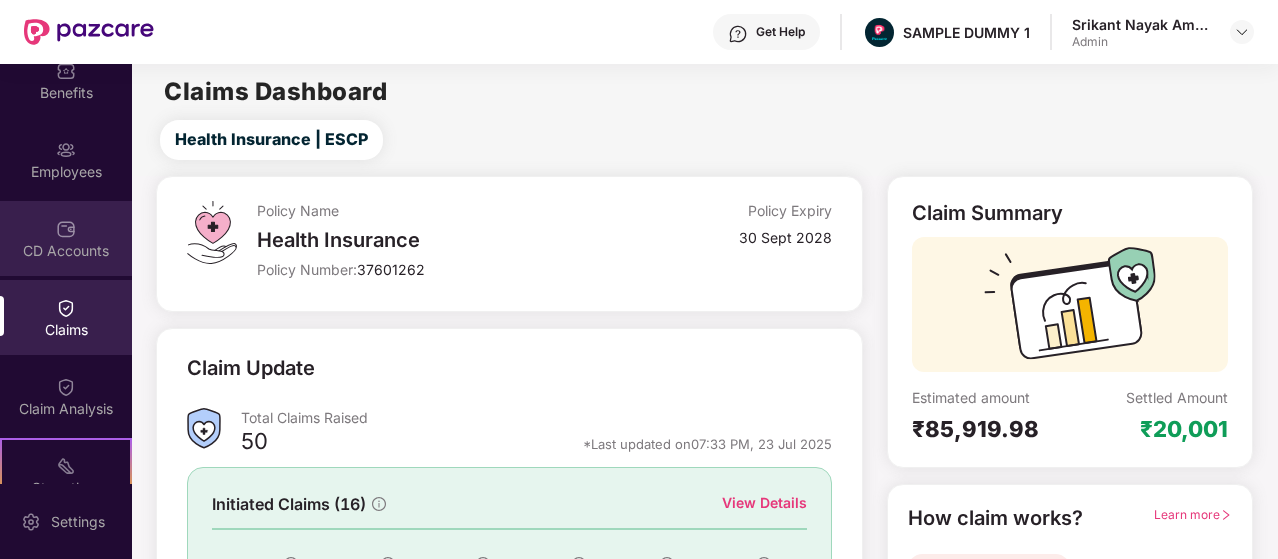 click on "CD Accounts" at bounding box center [66, 251] 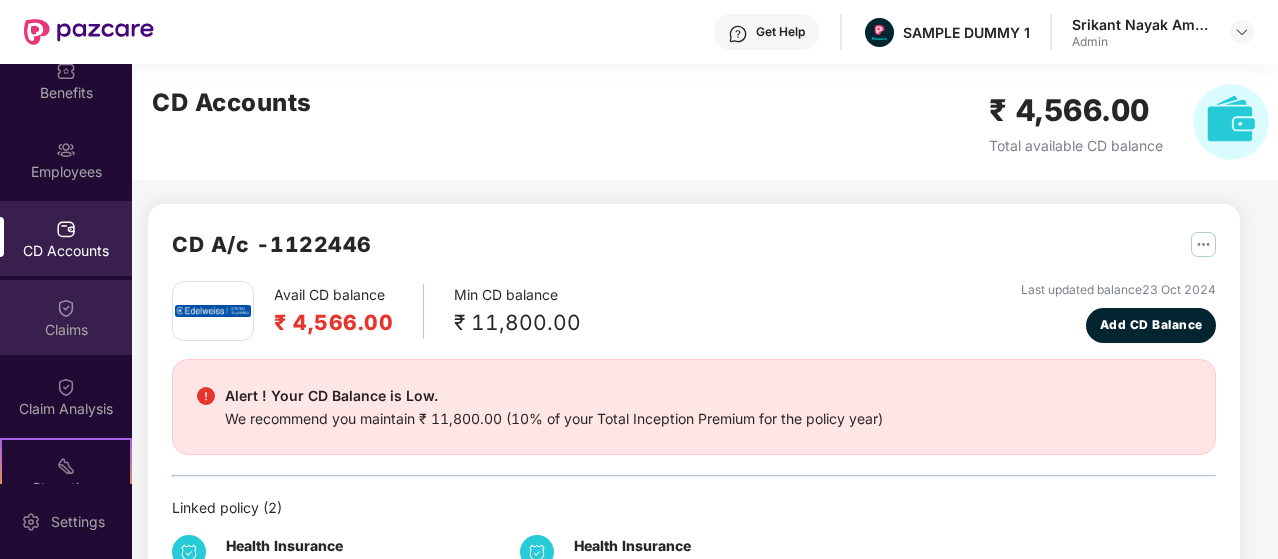 click on "Claims" at bounding box center (66, 317) 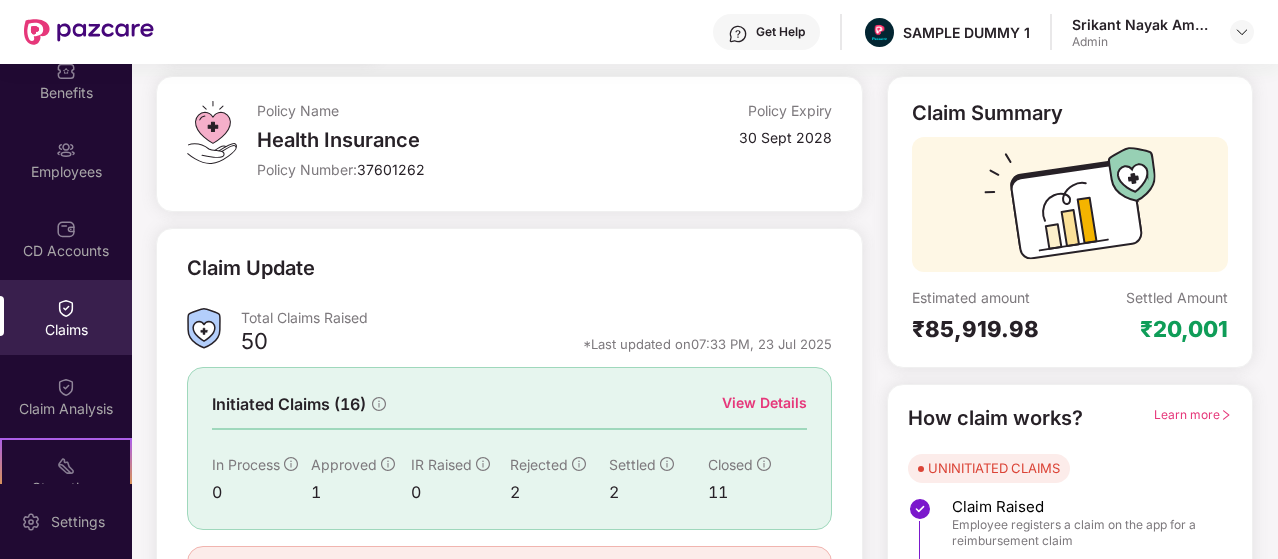 scroll, scrollTop: 200, scrollLeft: 0, axis: vertical 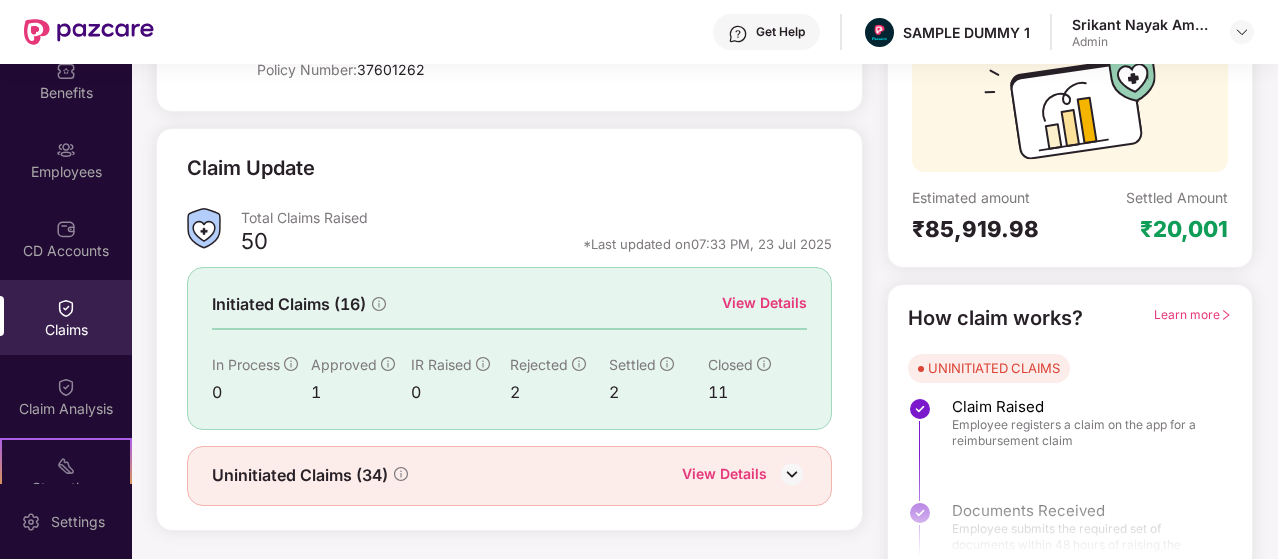 click on "View Details" at bounding box center (764, 303) 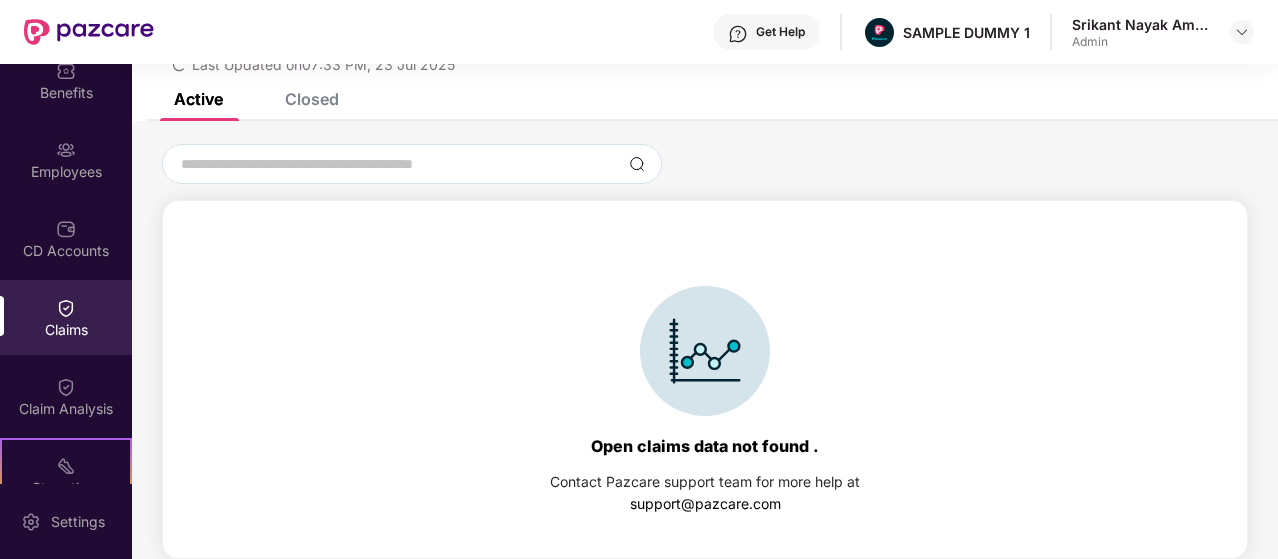 scroll, scrollTop: 86, scrollLeft: 0, axis: vertical 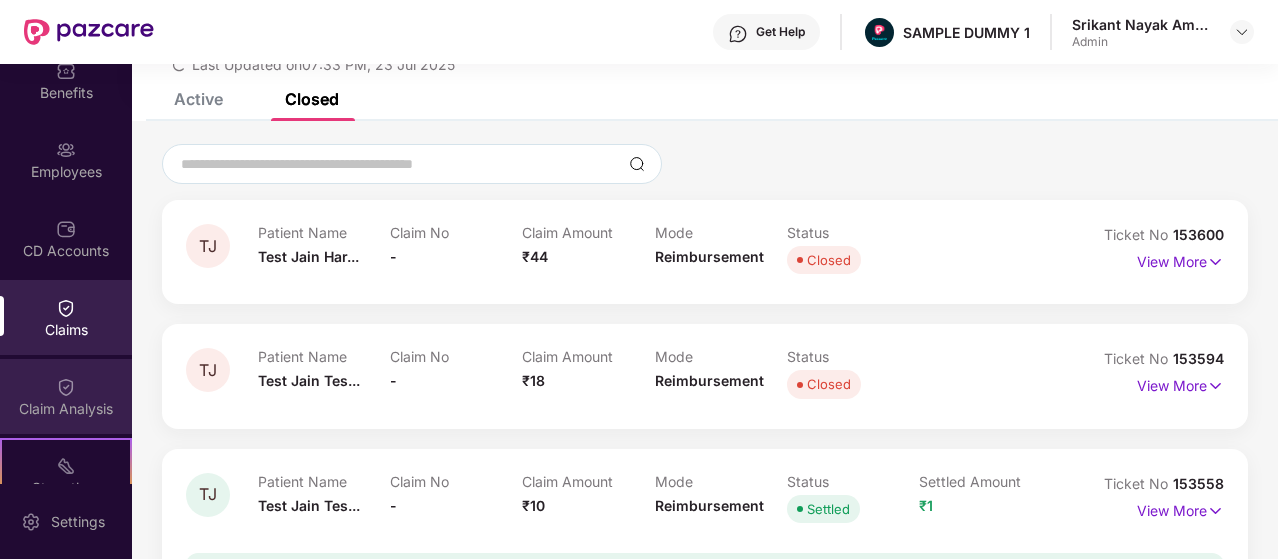 click on "Claim Analysis" at bounding box center [66, 396] 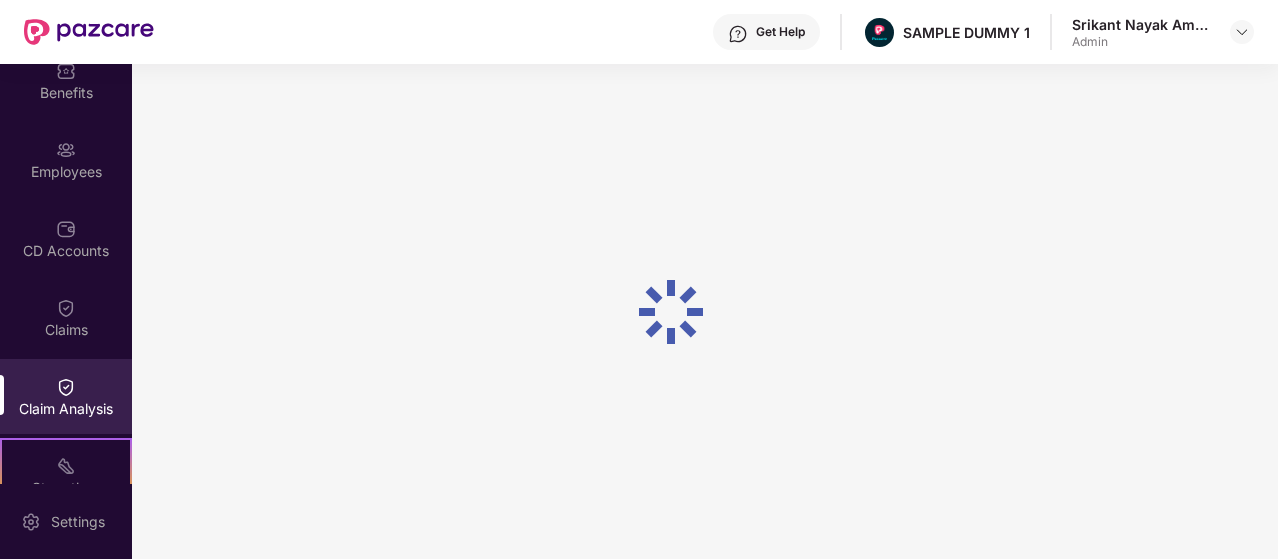 scroll, scrollTop: 0, scrollLeft: 0, axis: both 